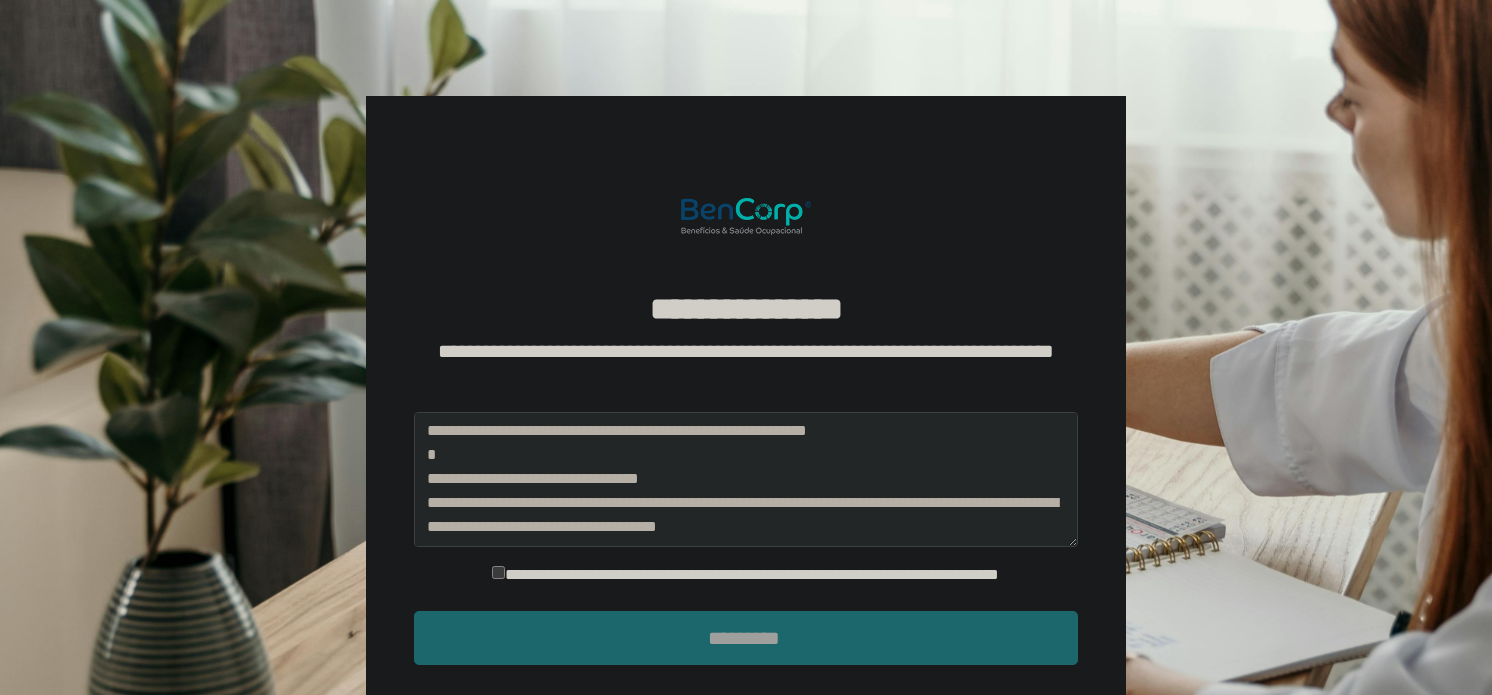 scroll, scrollTop: 0, scrollLeft: 0, axis: both 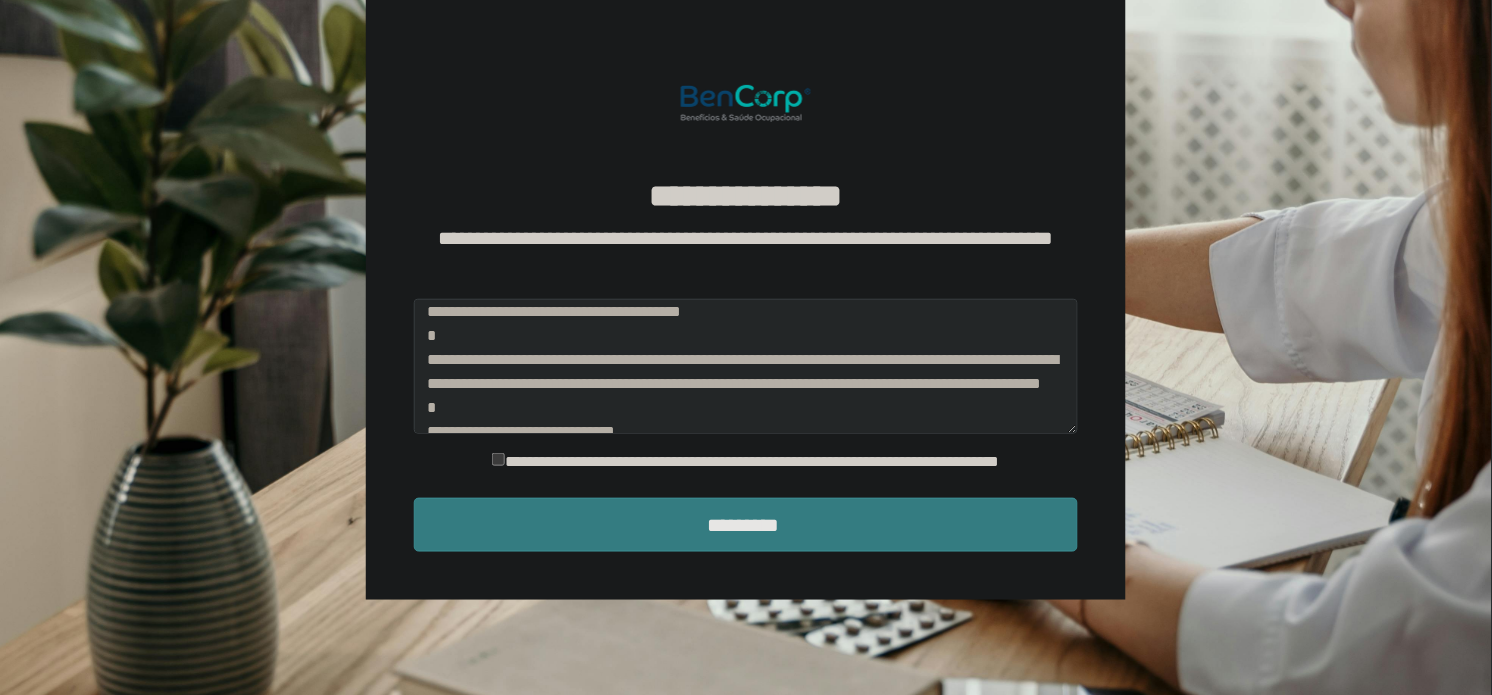 click on "*********" at bounding box center [746, 525] 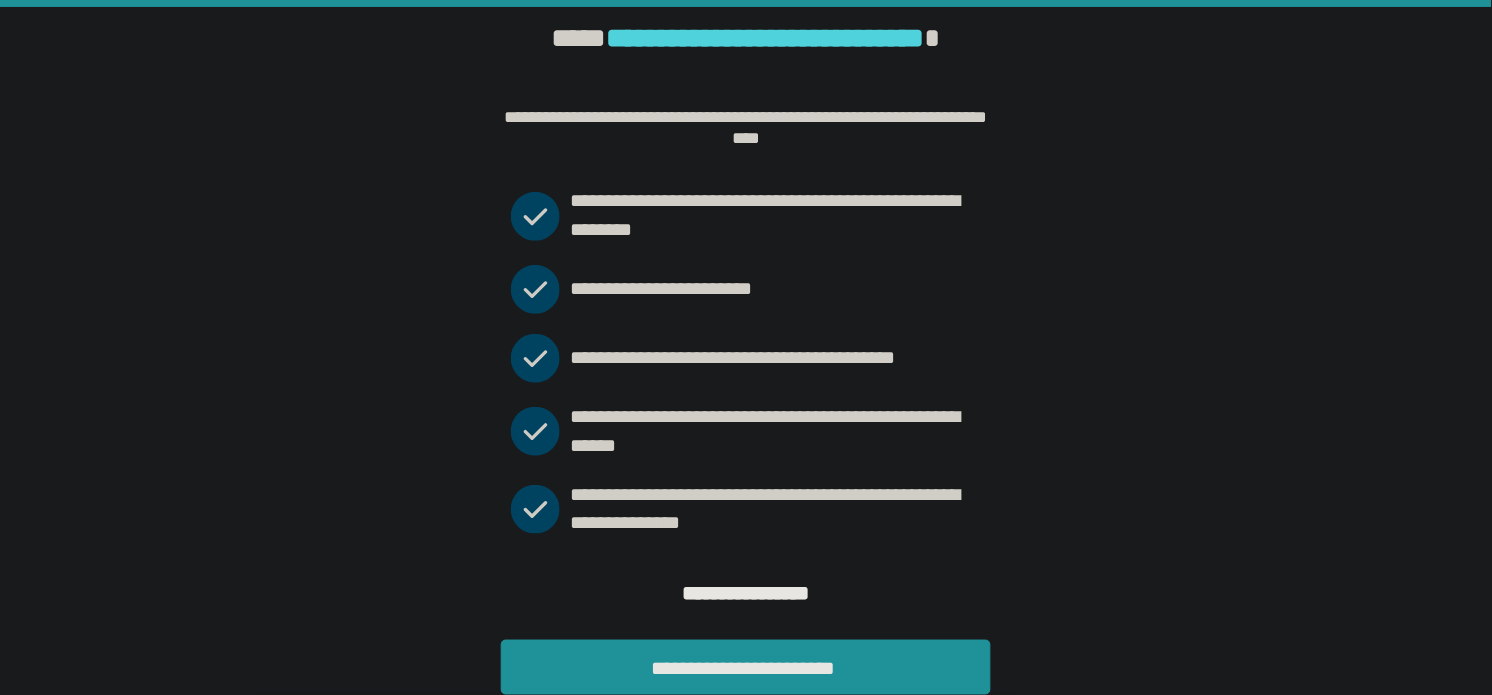 scroll, scrollTop: 80, scrollLeft: 0, axis: vertical 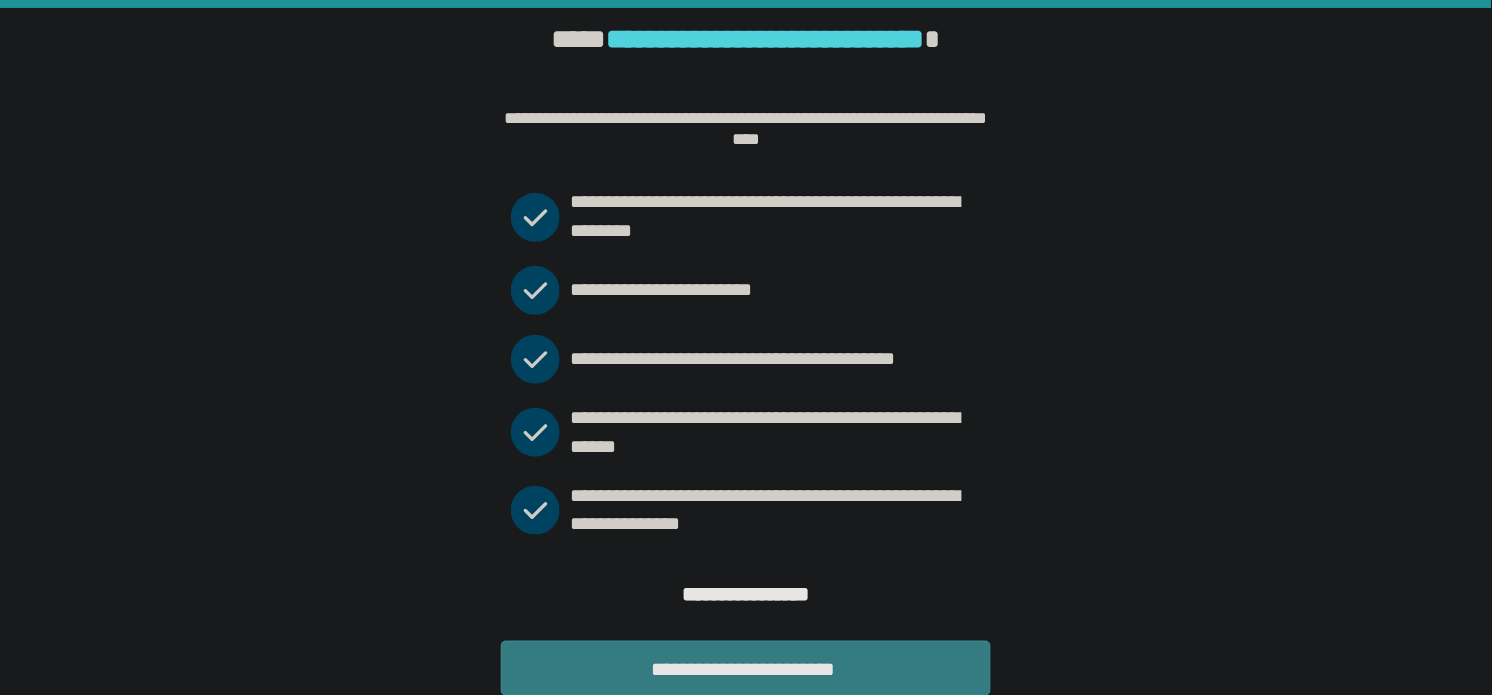 click on "**********" at bounding box center (746, 668) 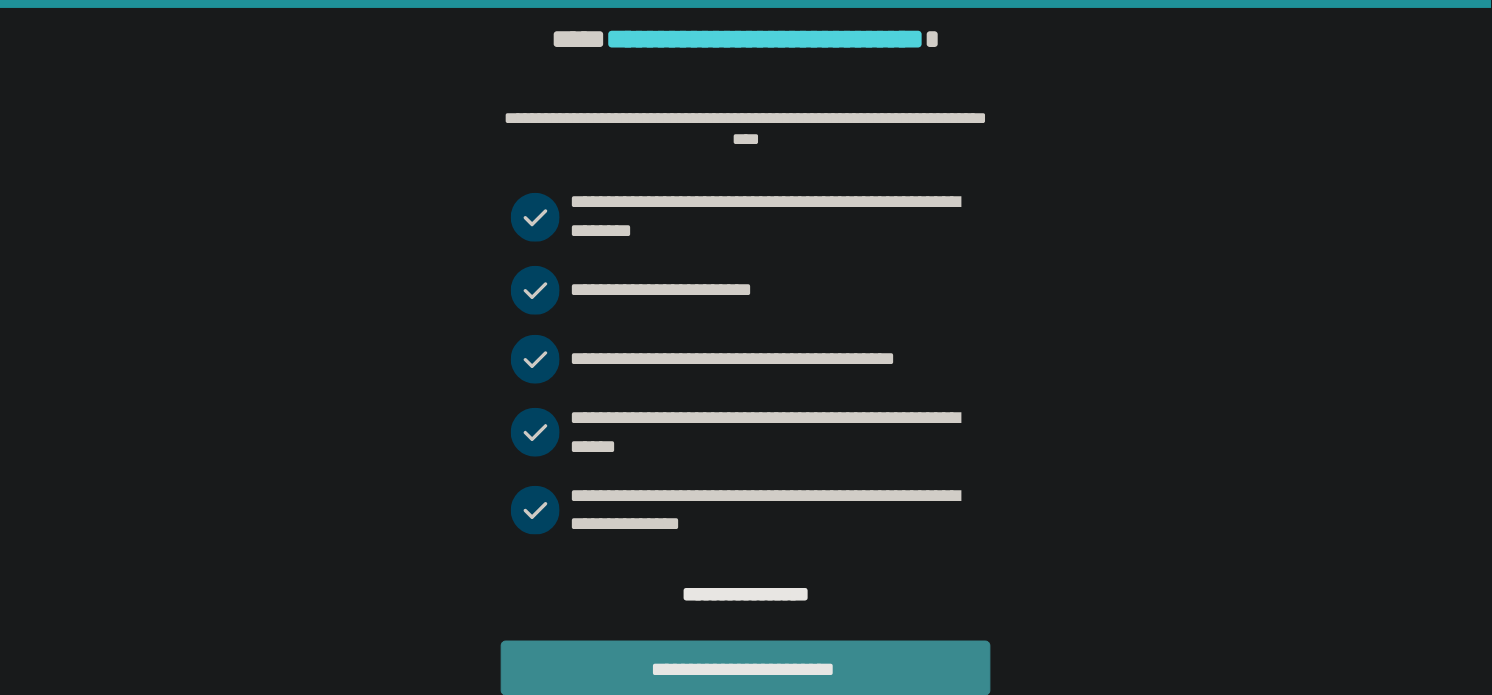 scroll, scrollTop: 0, scrollLeft: 0, axis: both 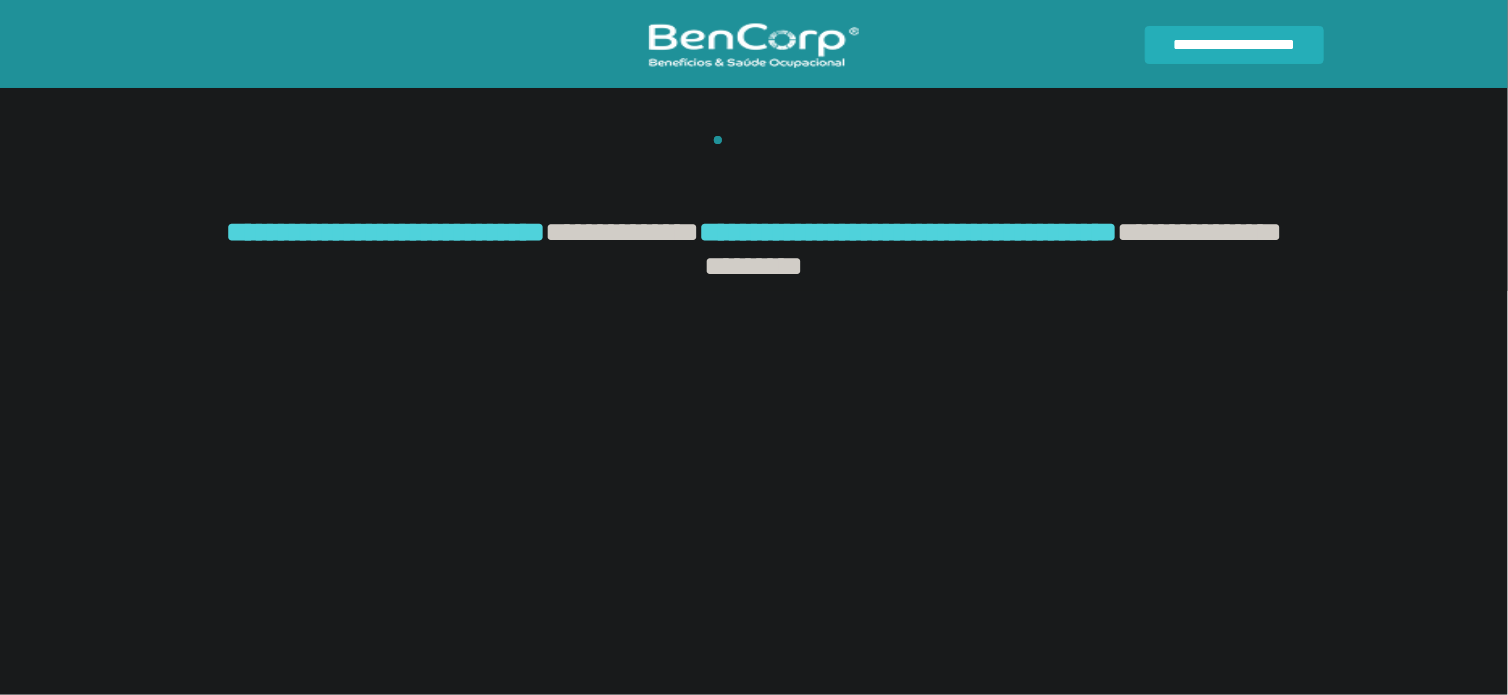 click at bounding box center [754, 176] 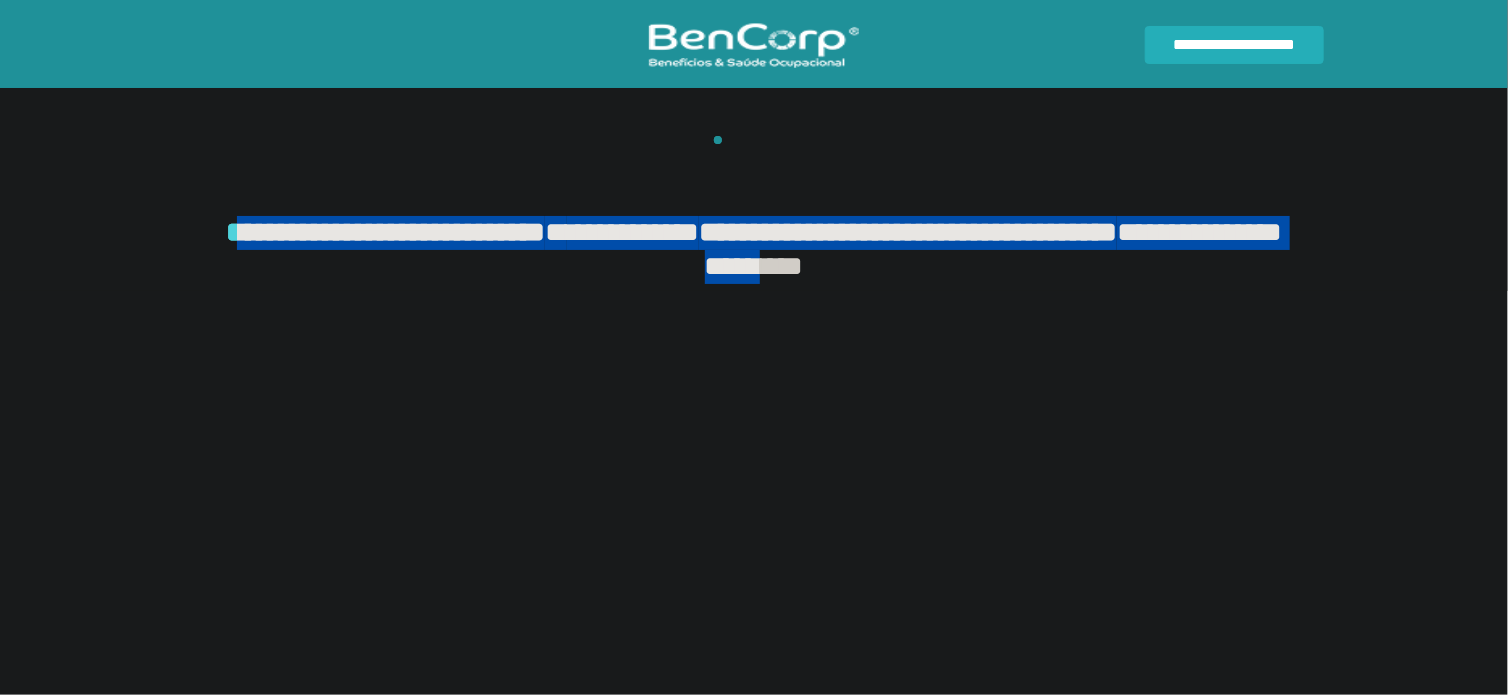 drag, startPoint x: 222, startPoint y: 235, endPoint x: 903, endPoint y: 270, distance: 681.8988 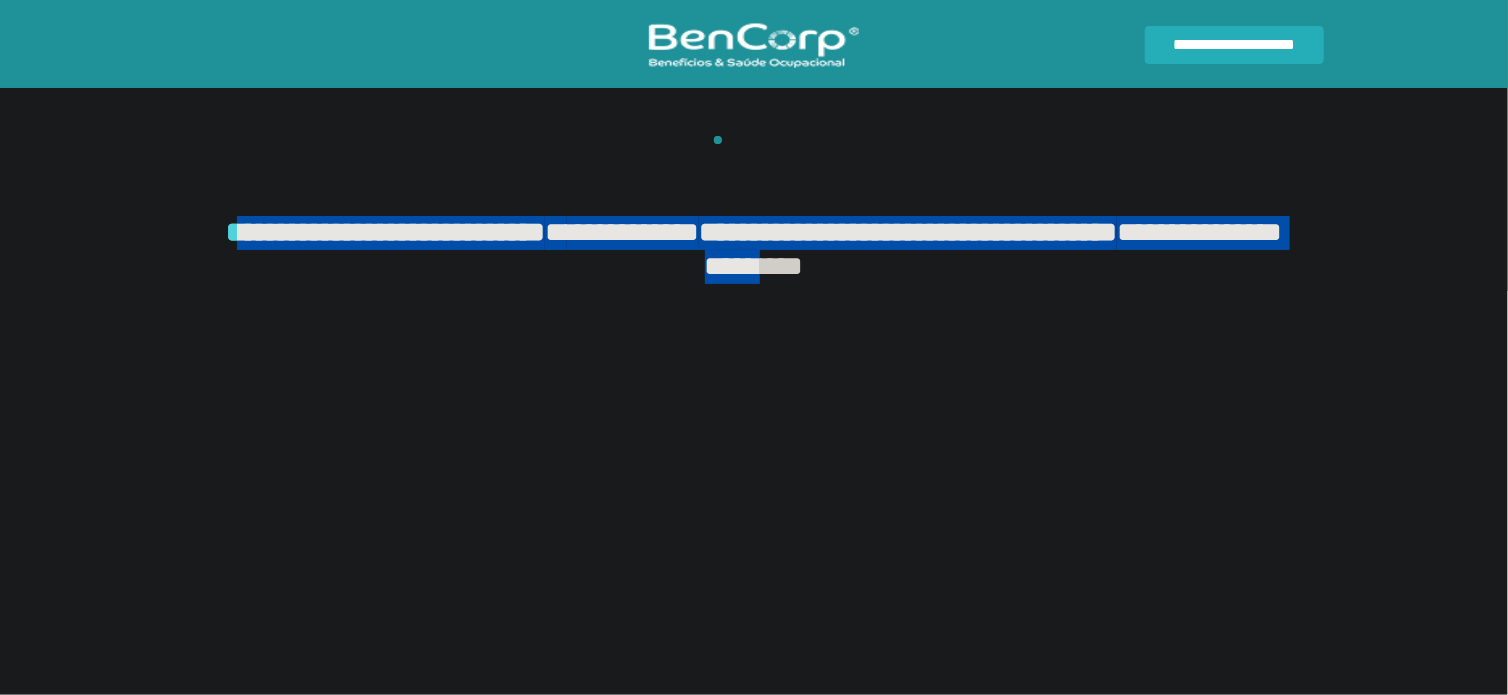click on "[FIRST] [LAST] [STREET] [CITY], [STATE] [ZIP]" at bounding box center (754, 249) 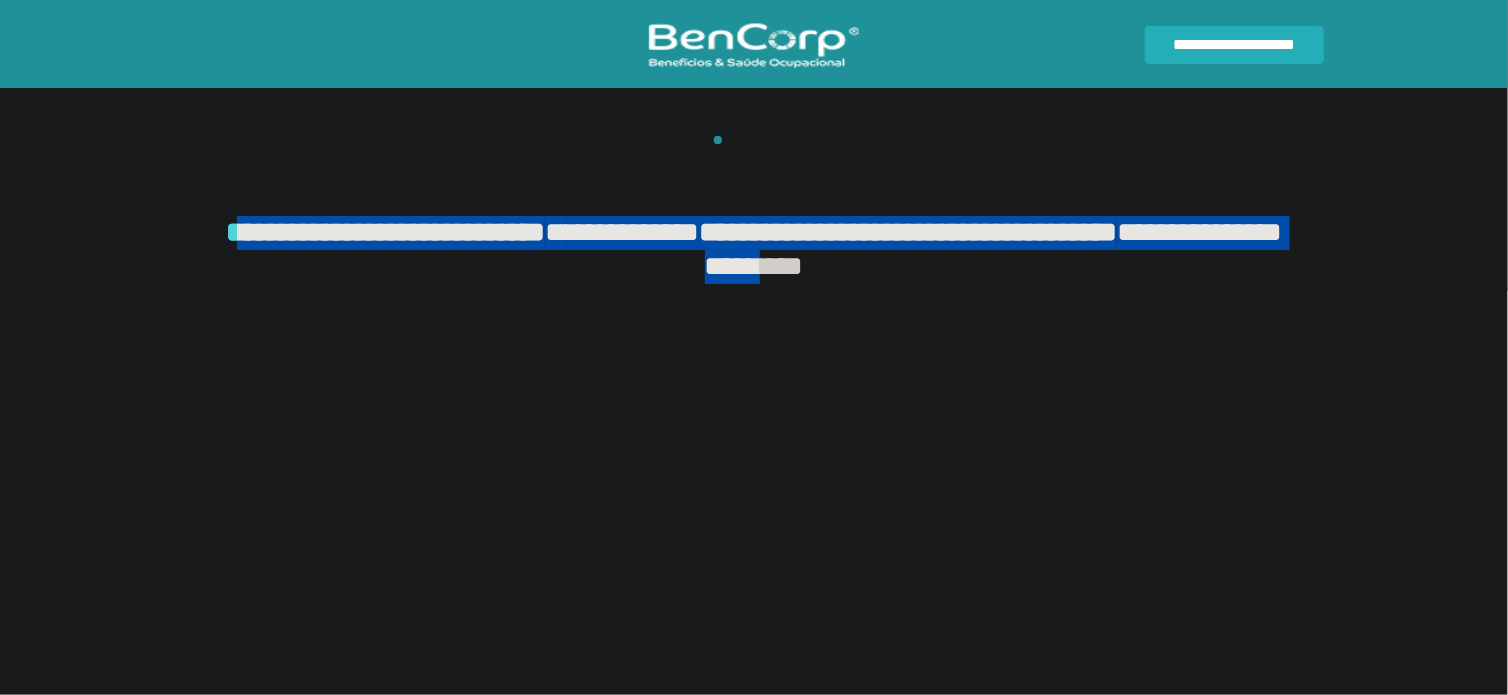 drag, startPoint x: 229, startPoint y: 232, endPoint x: 905, endPoint y: 275, distance: 677.3662 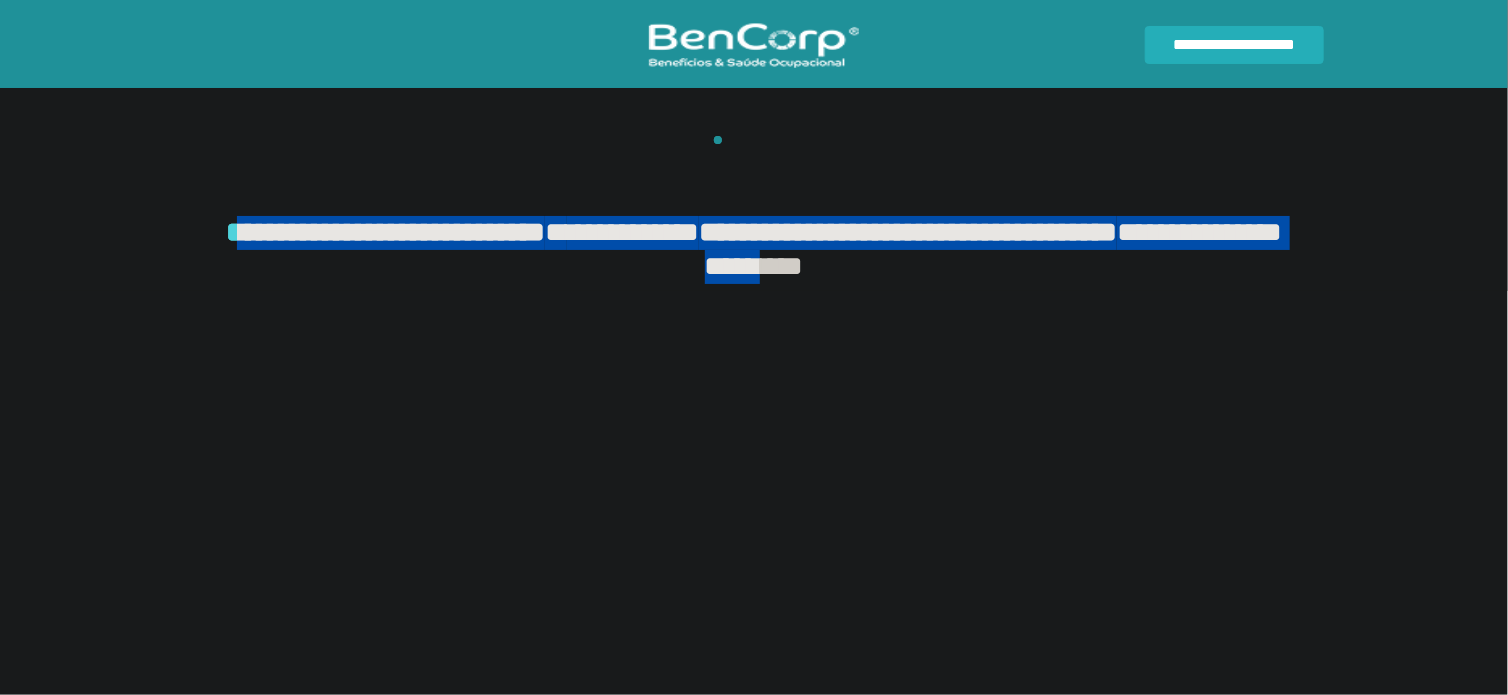 click on "[FIRST] [LAST] [STREET] [CITY], [STATE] [ZIP]" at bounding box center [754, 249] 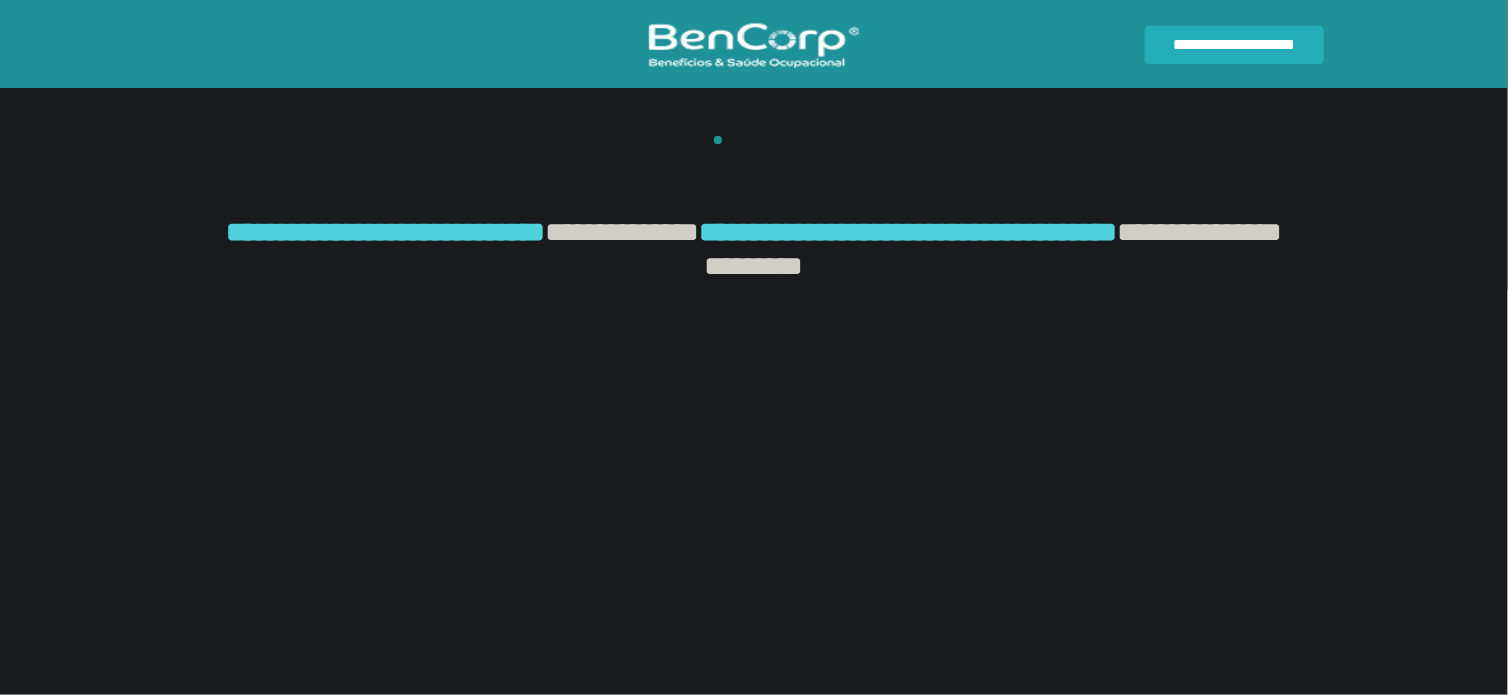 click on "[FIRST] [LAST] [STREET] [CITY], [STATE] [ZIP]" at bounding box center [754, 213] 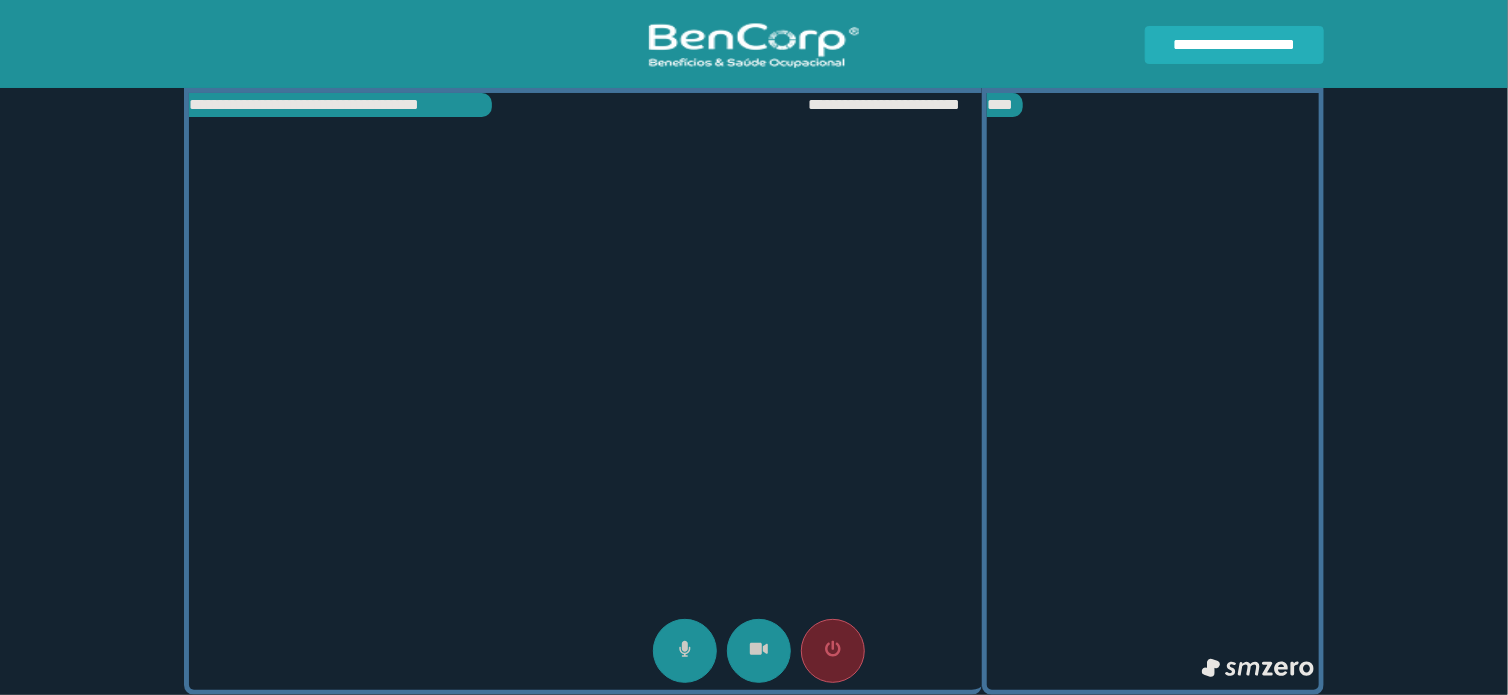 click at bounding box center (585, 391) 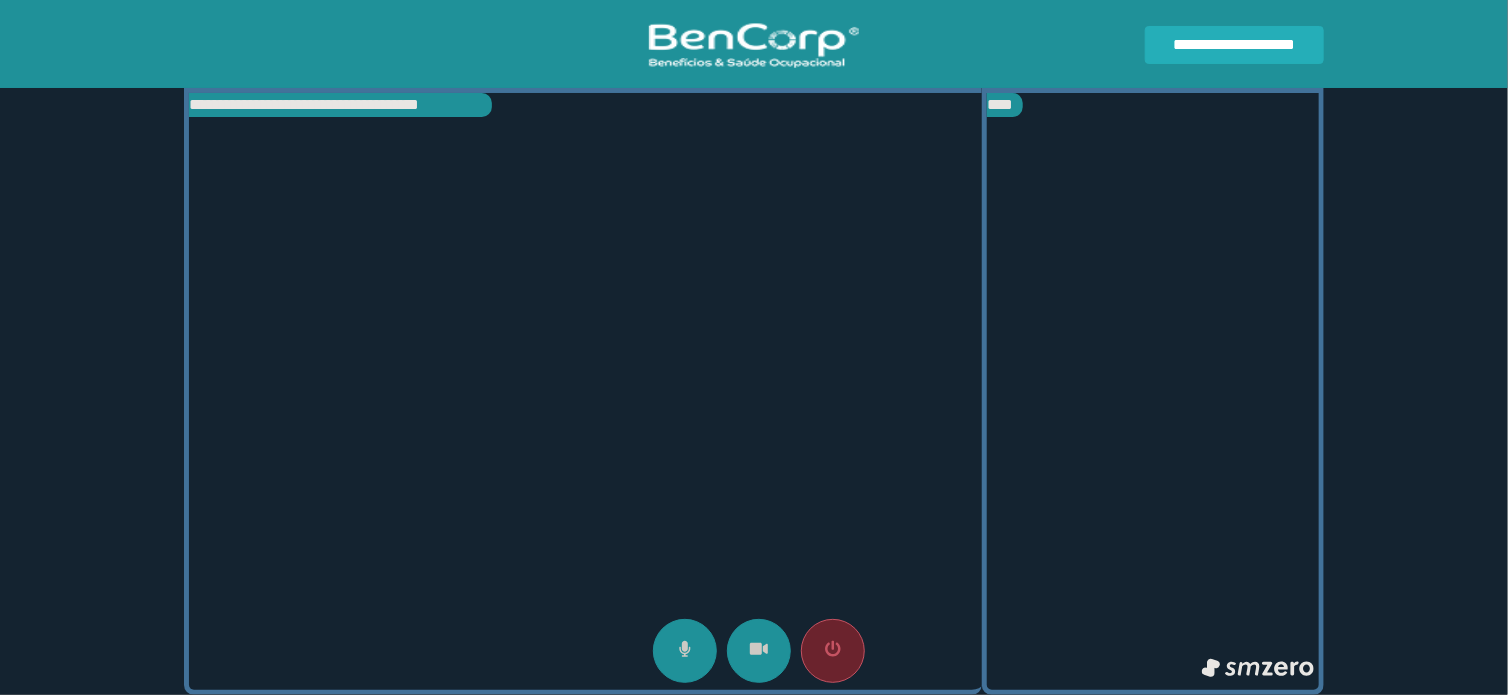 click on "[FIRST] [LAST] [PHONE]" at bounding box center [754, 347] 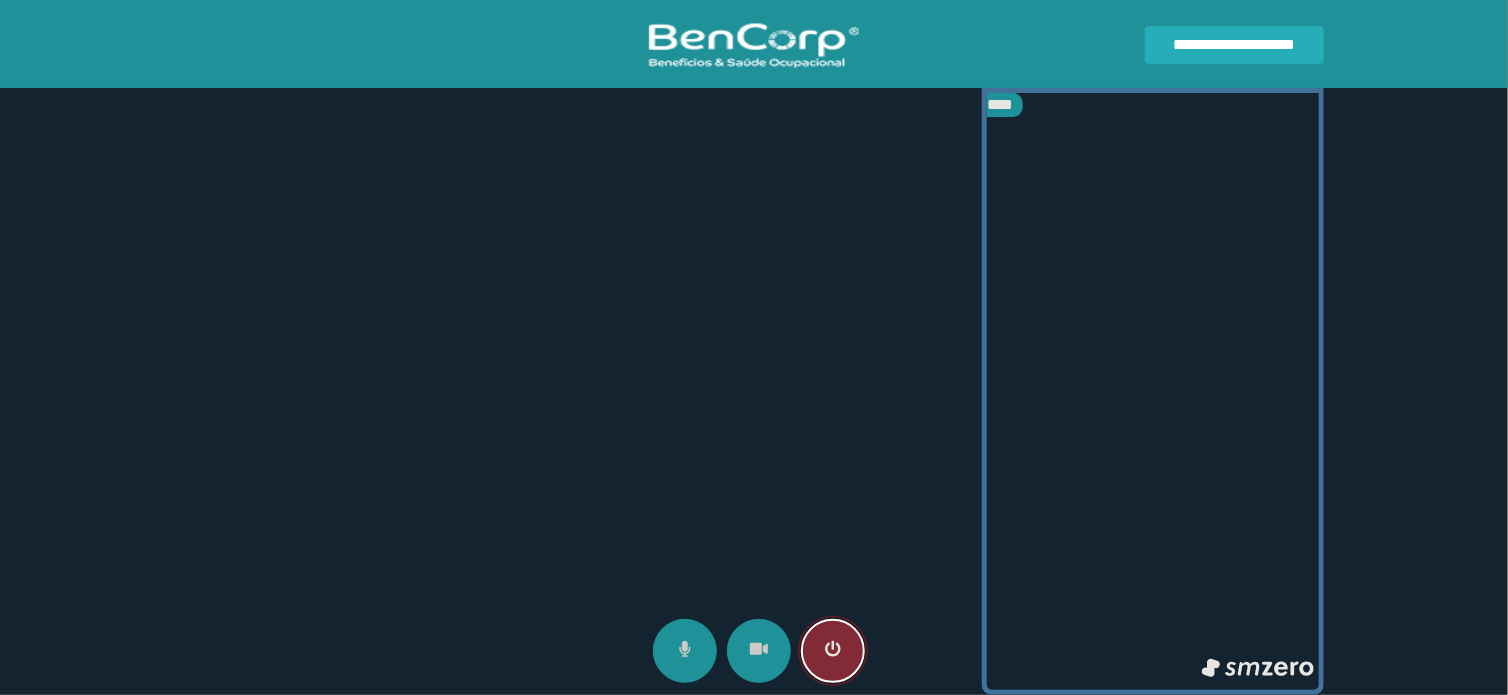 click 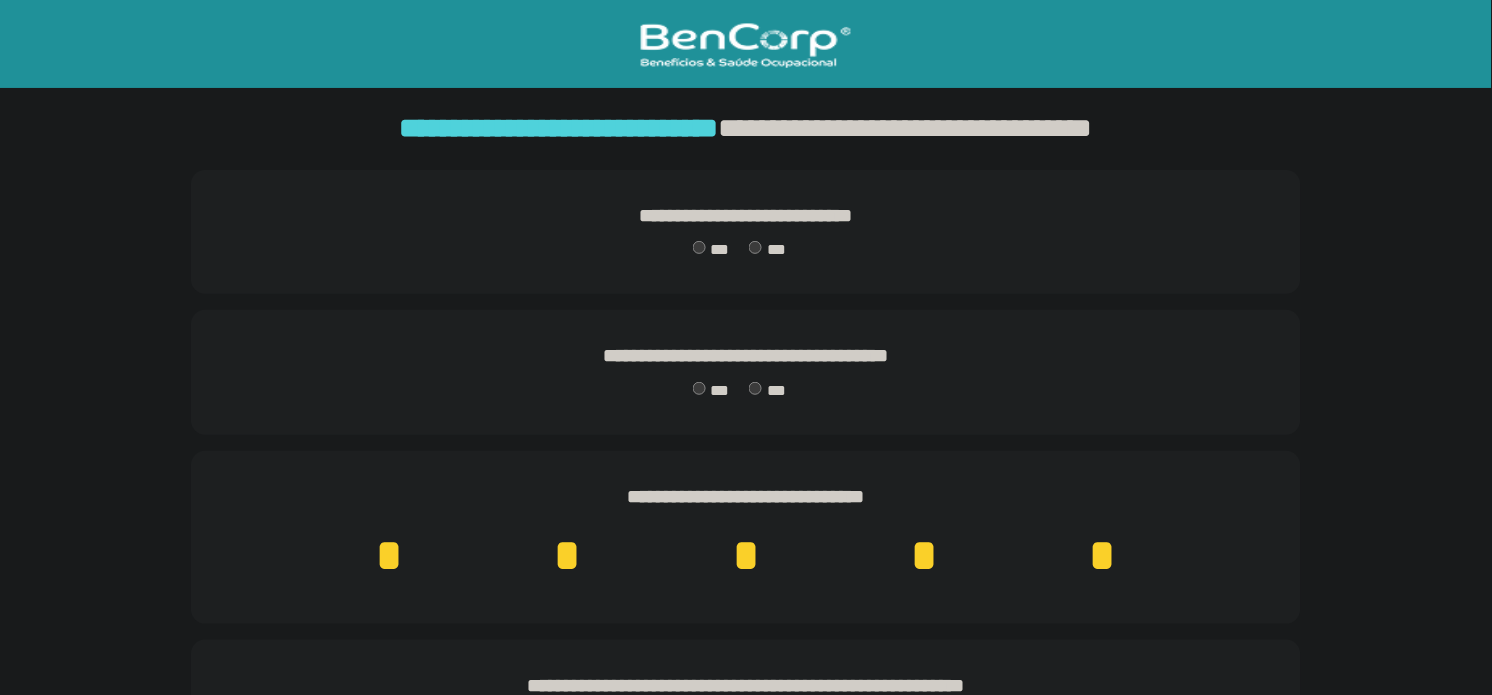 click on "*" at bounding box center [1102, 556] 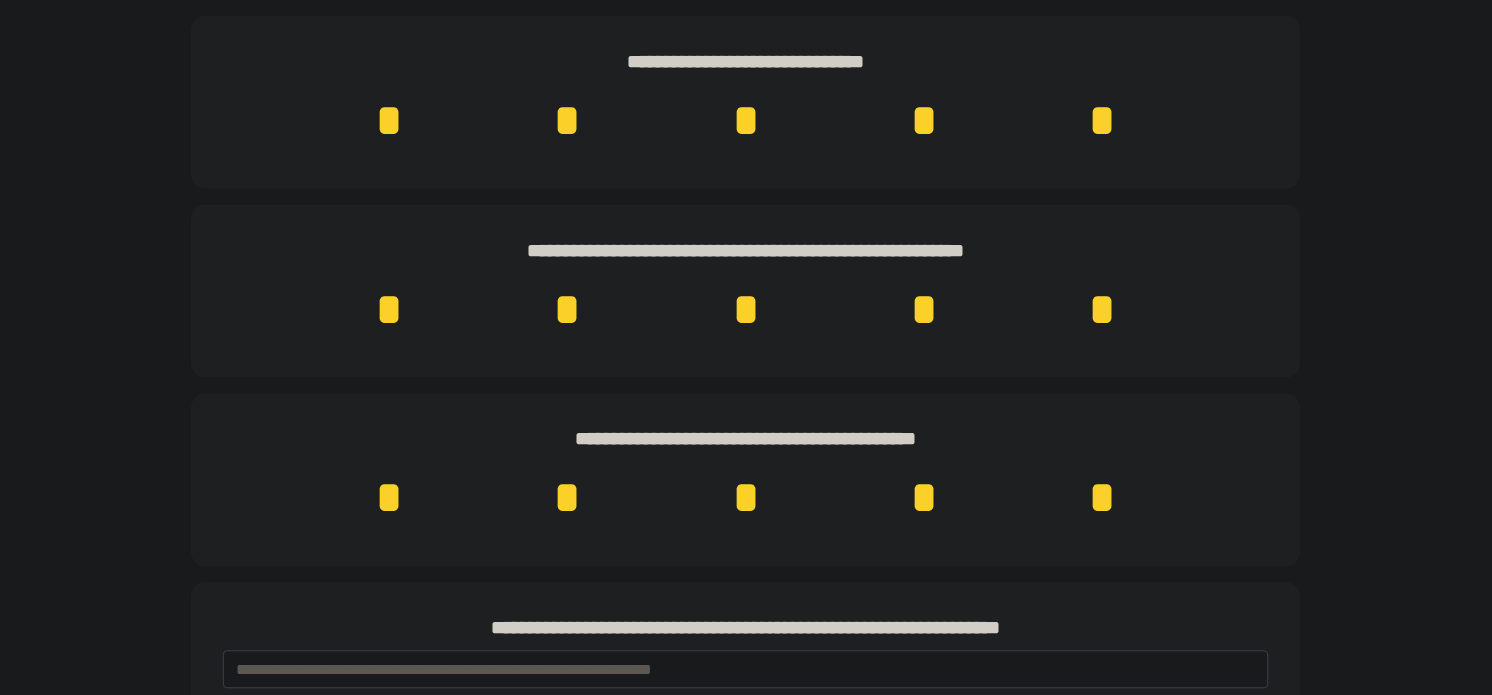 scroll, scrollTop: 440, scrollLeft: 0, axis: vertical 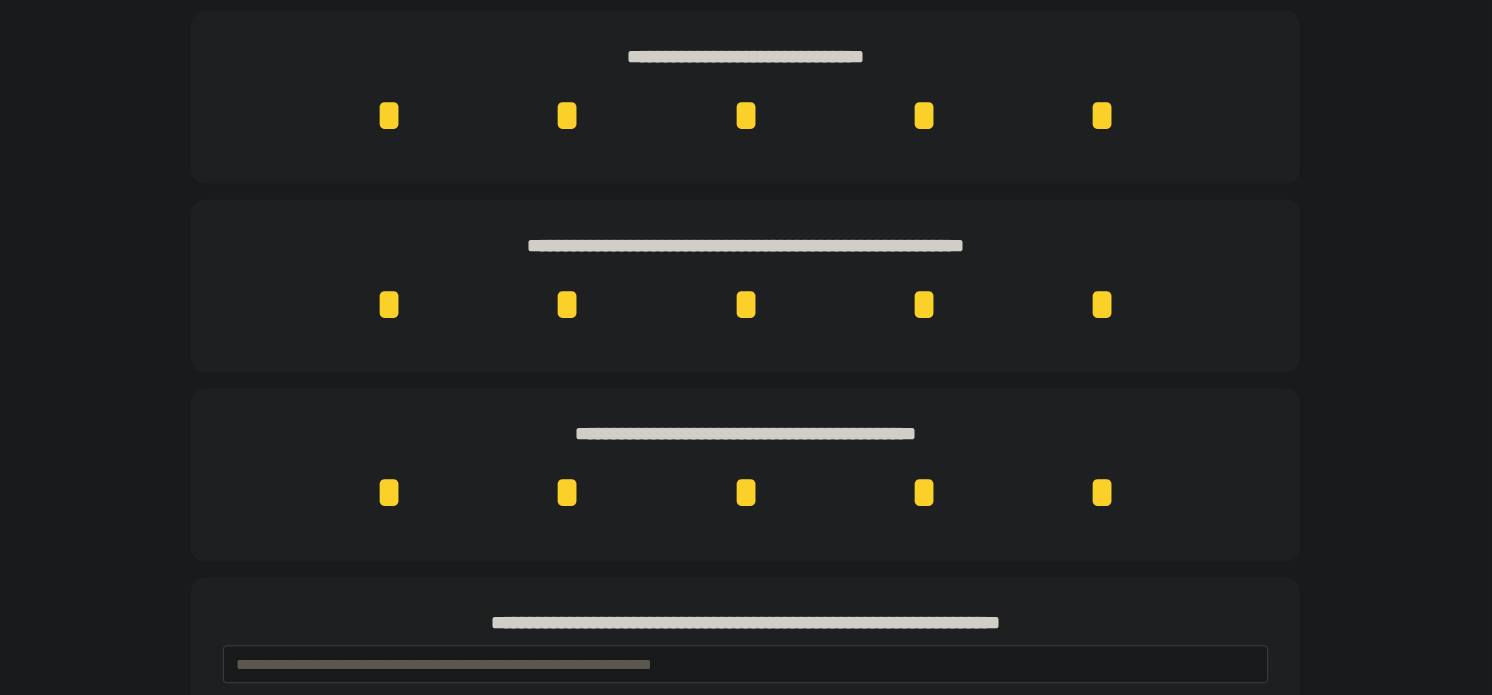 click on "*" at bounding box center (1102, 305) 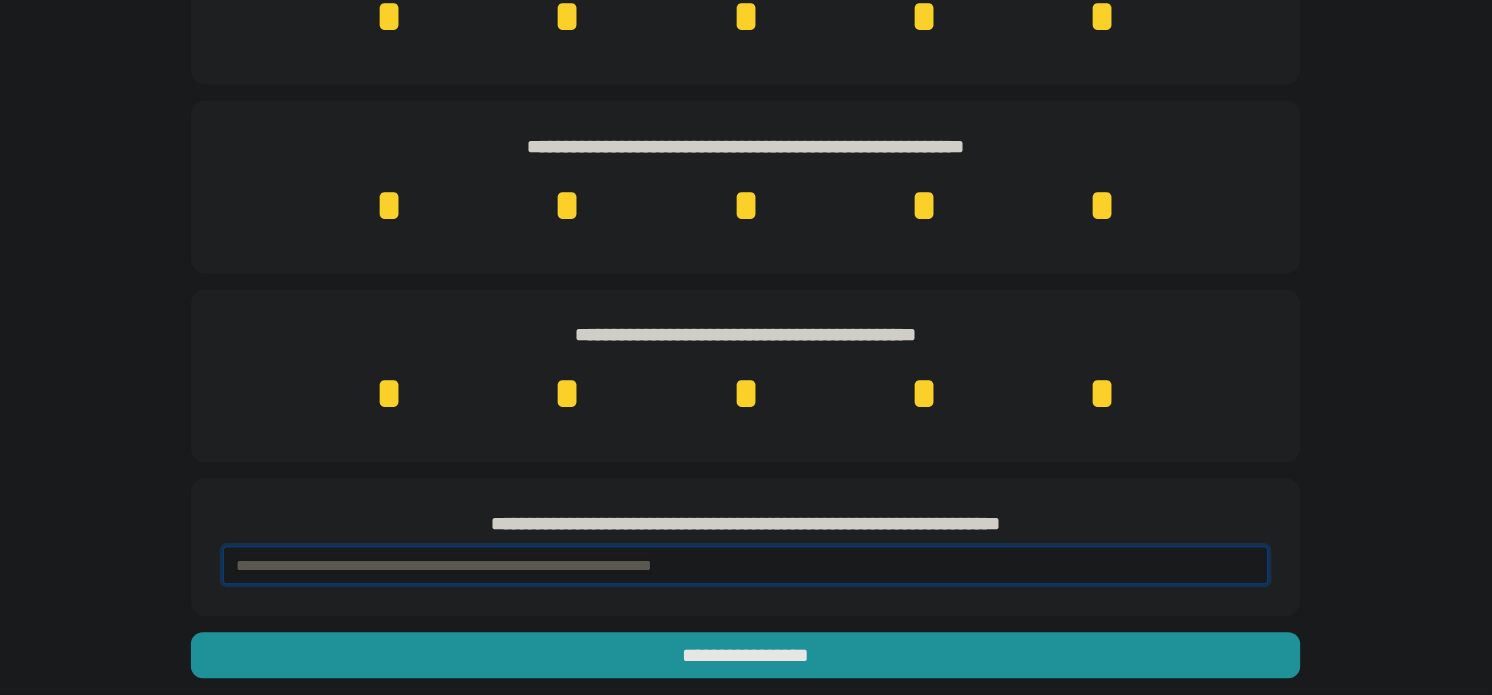 click at bounding box center (746, 566) 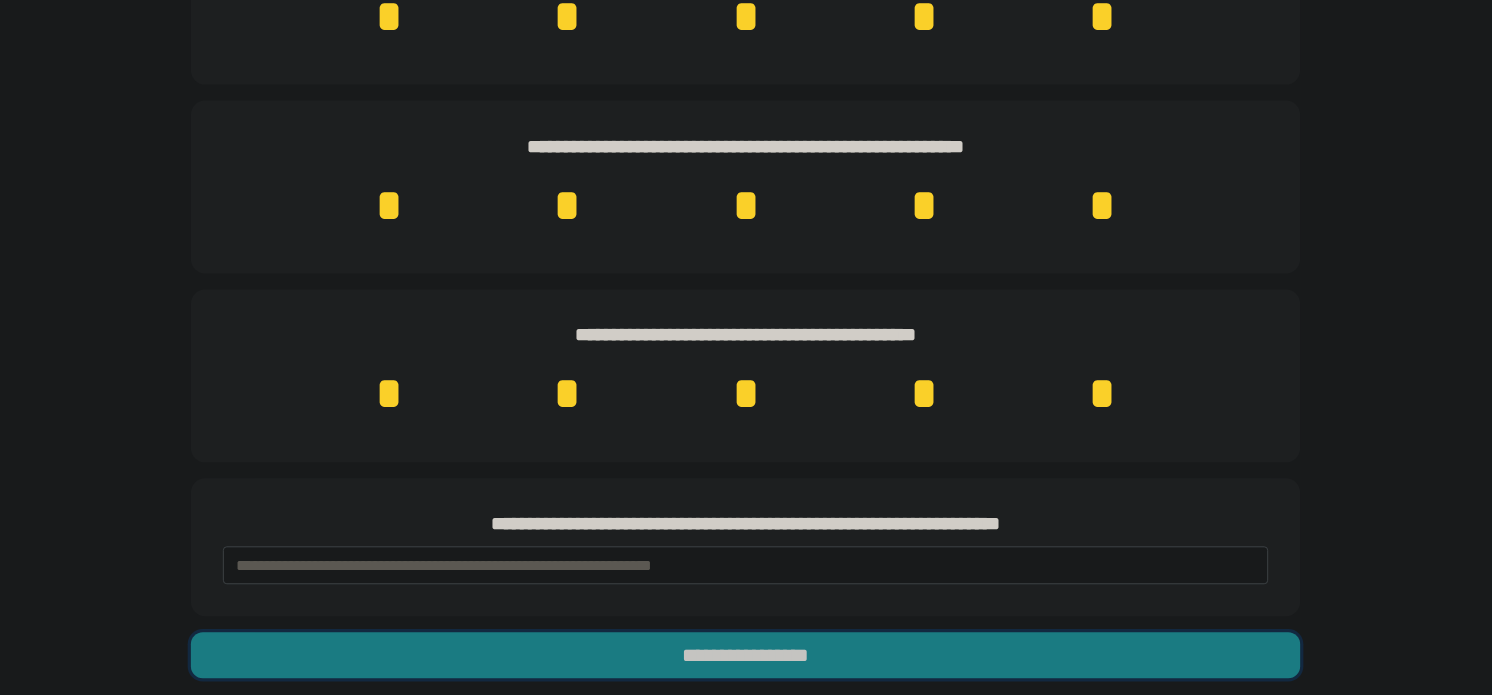 click on "**********" at bounding box center [746, 656] 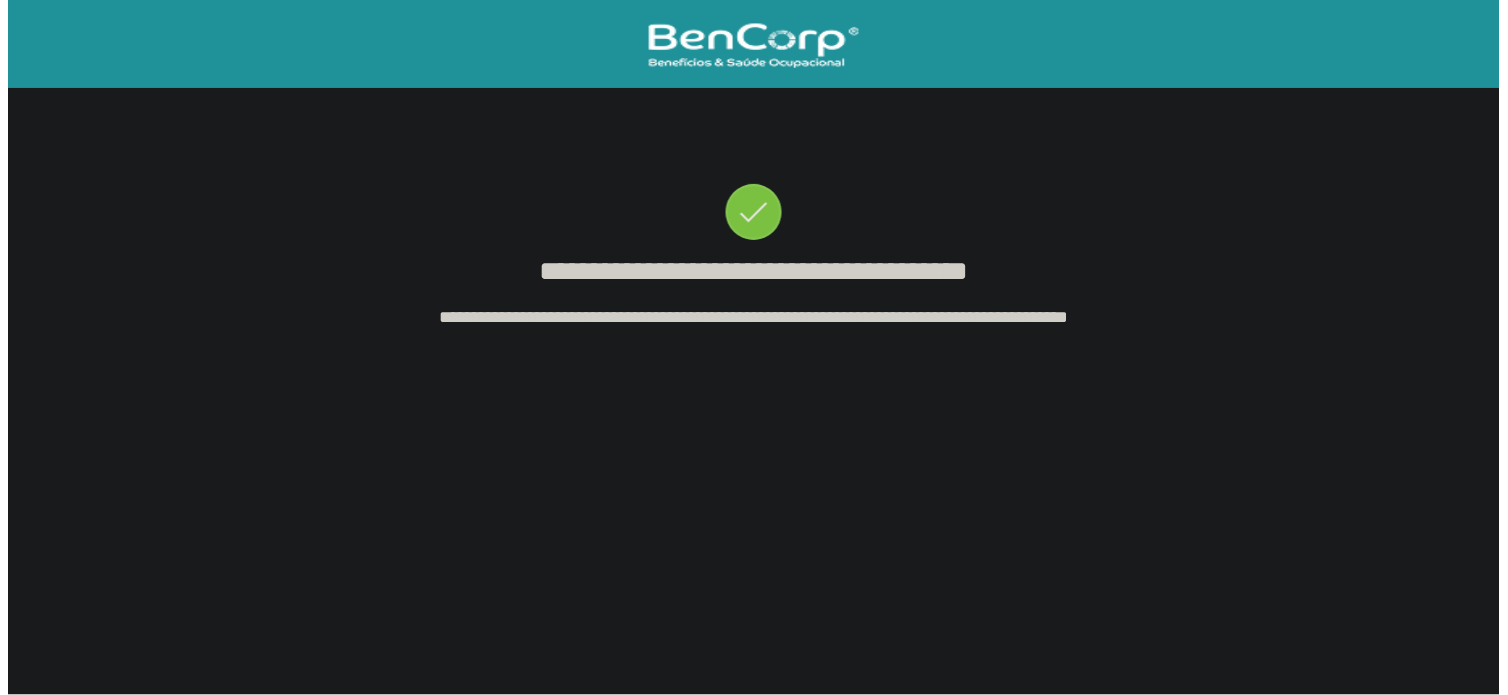 scroll, scrollTop: 0, scrollLeft: 0, axis: both 